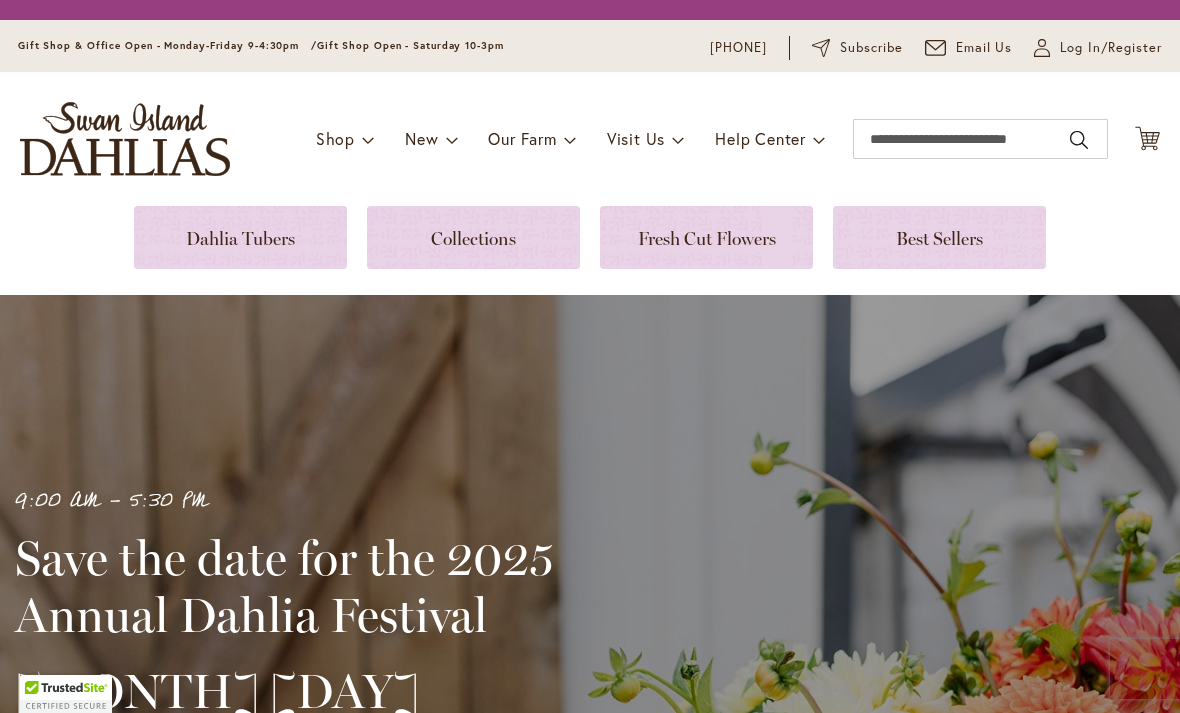 scroll, scrollTop: 0, scrollLeft: 0, axis: both 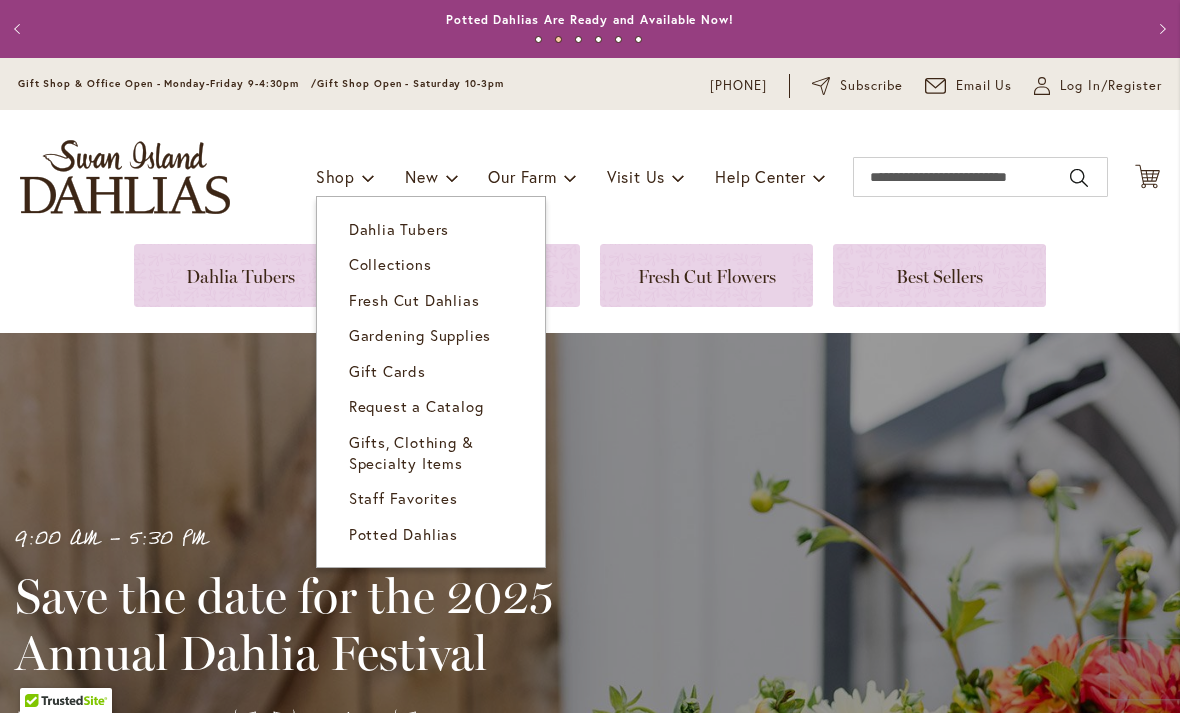 click on "Dahlia Tubers" at bounding box center [399, 229] 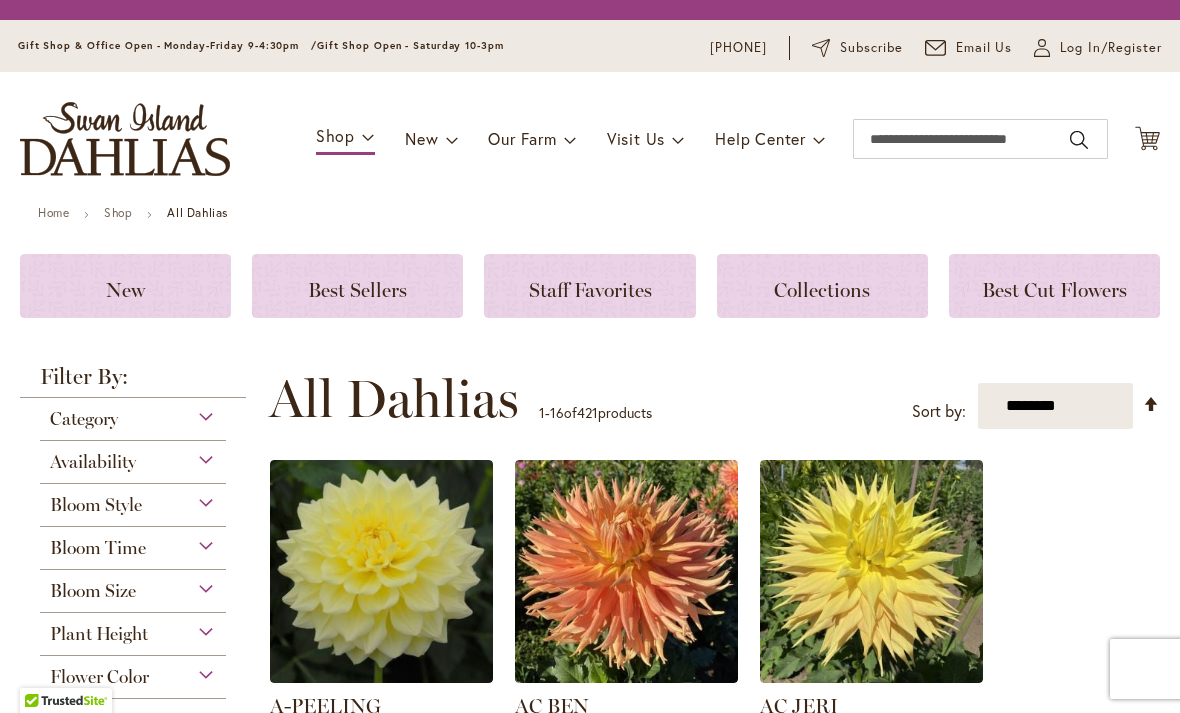scroll, scrollTop: 0, scrollLeft: 0, axis: both 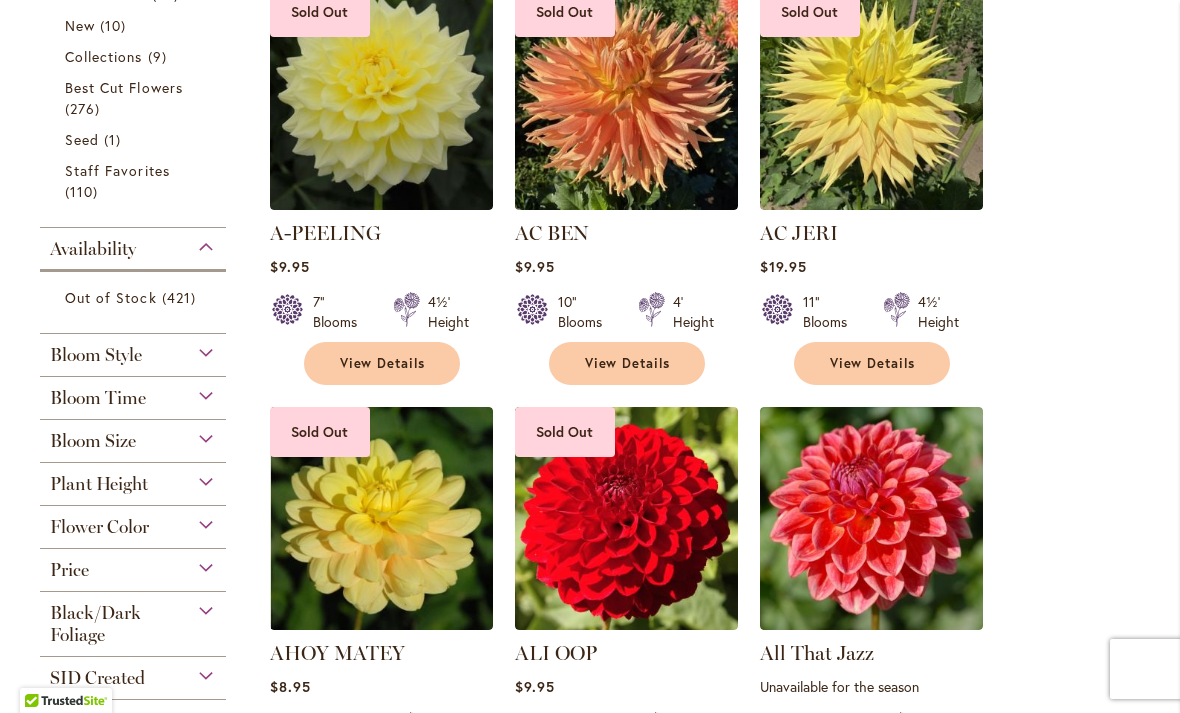 click on "Flower Color" at bounding box center (133, 522) 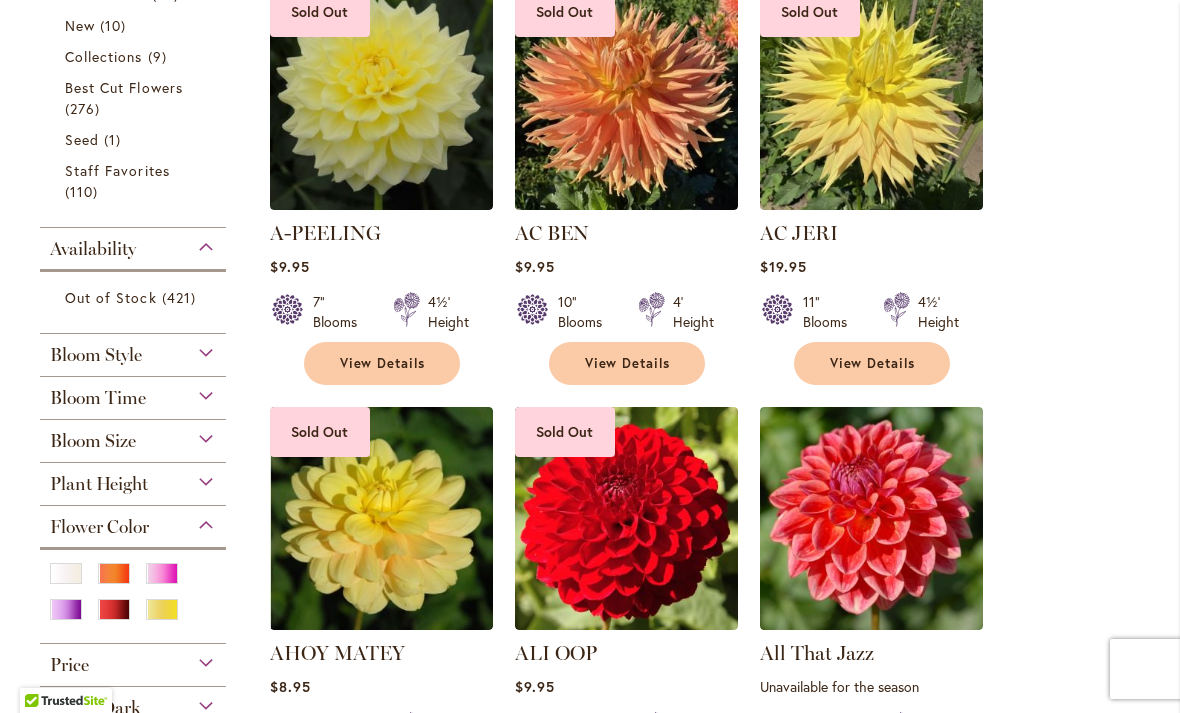 click at bounding box center (162, 573) 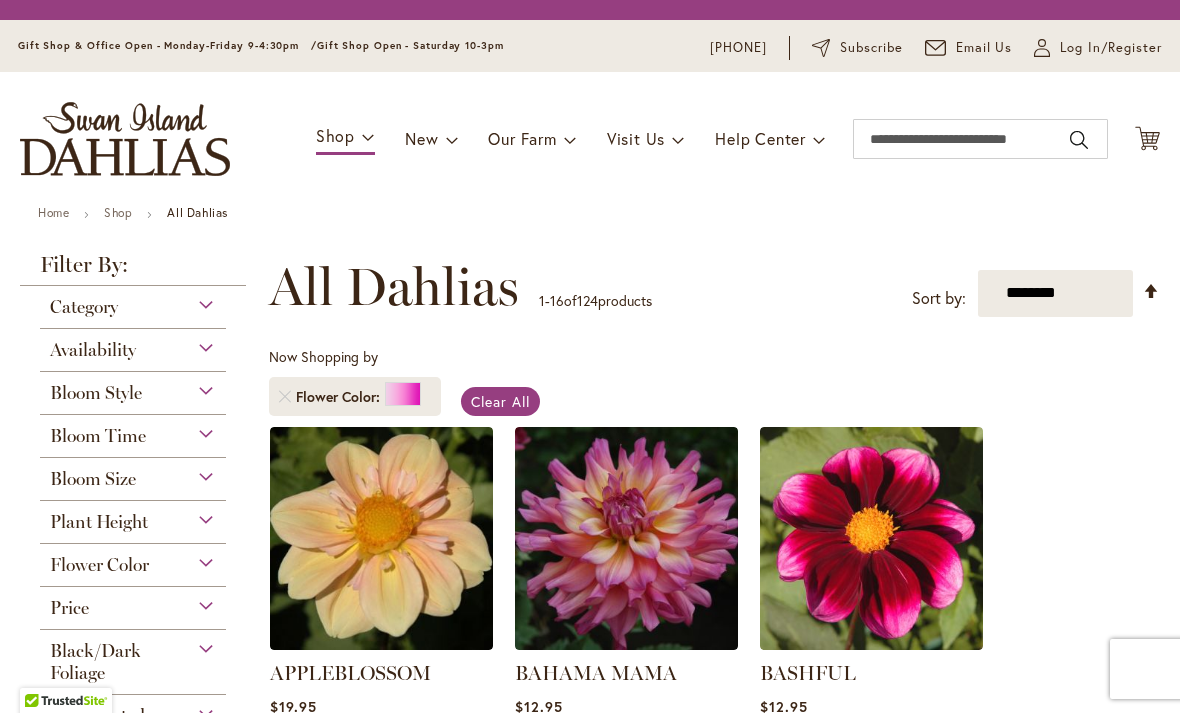 scroll, scrollTop: 0, scrollLeft: 0, axis: both 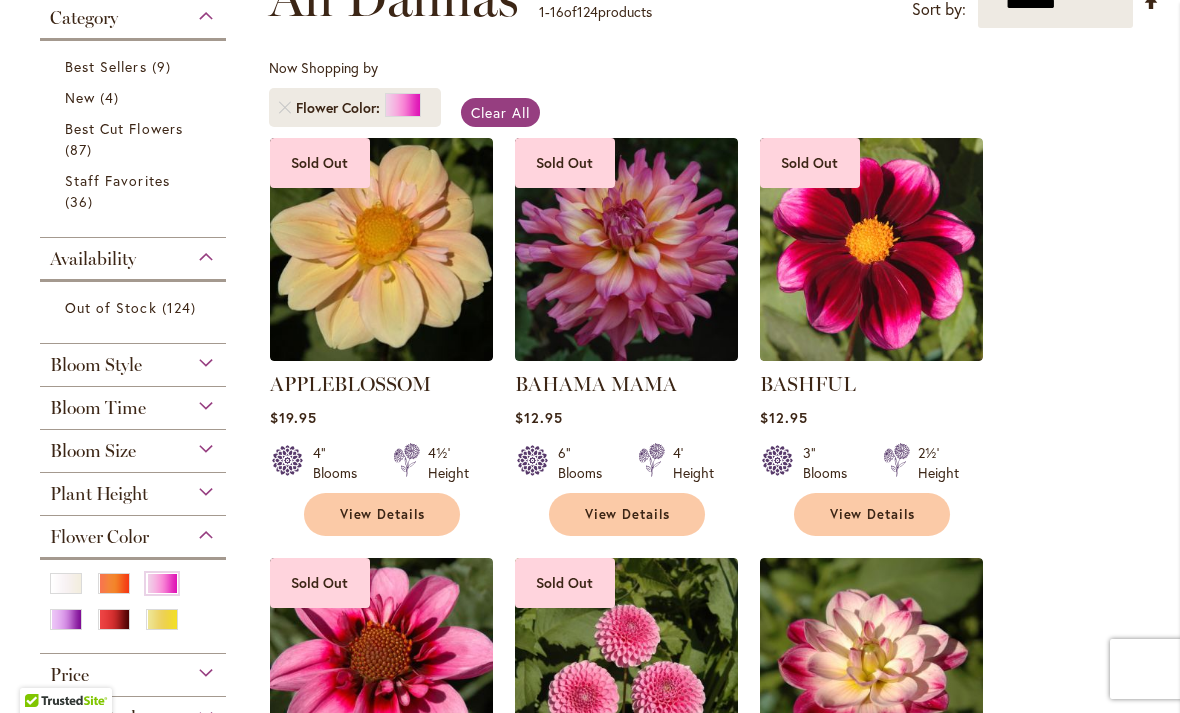 click at bounding box center (162, 583) 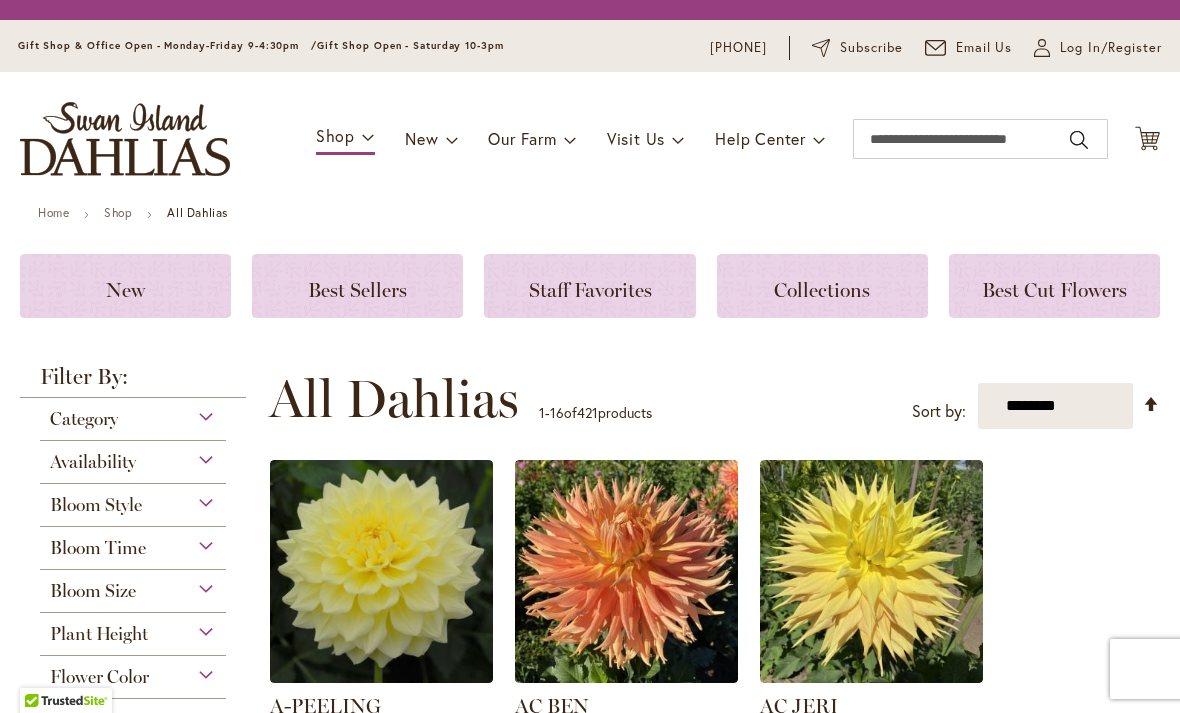 scroll, scrollTop: 0, scrollLeft: 0, axis: both 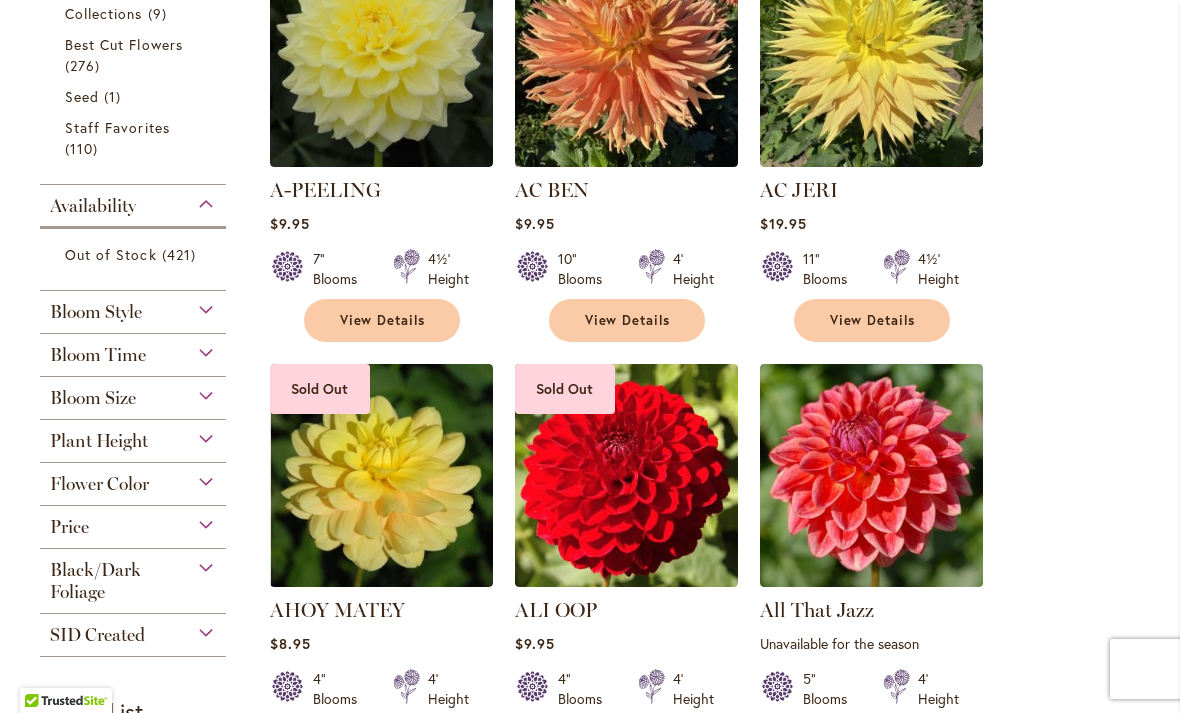 click on "Flower Color" at bounding box center [133, 479] 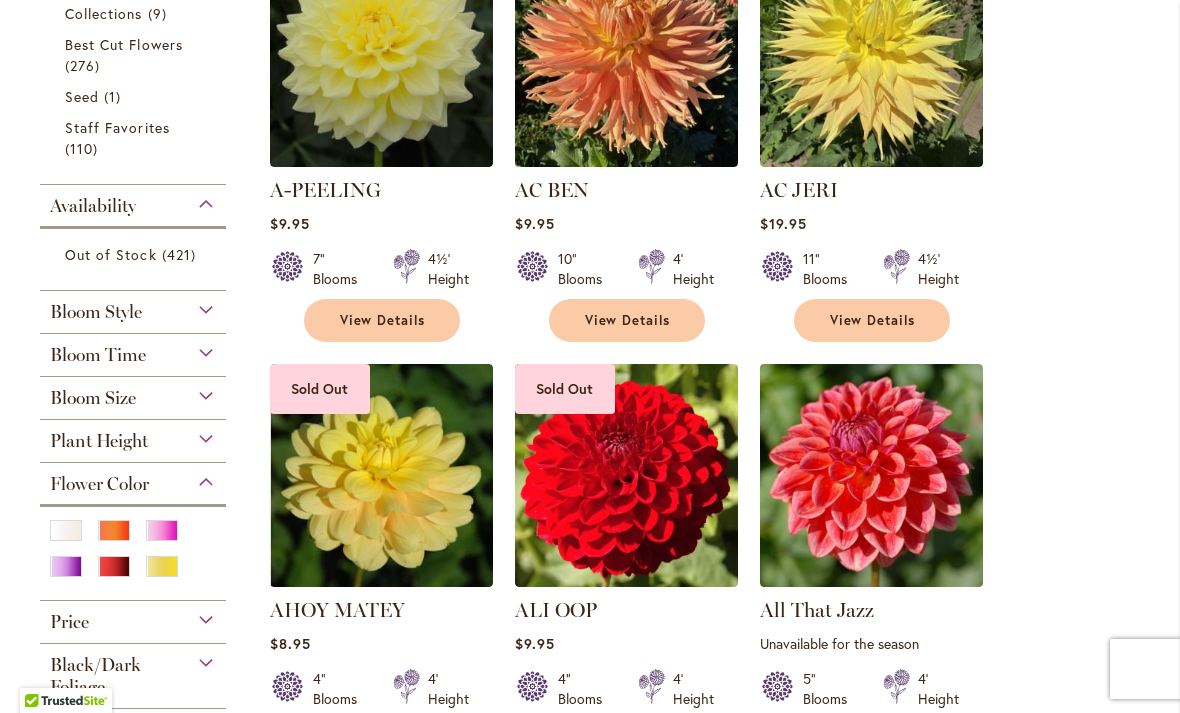 click at bounding box center [66, 566] 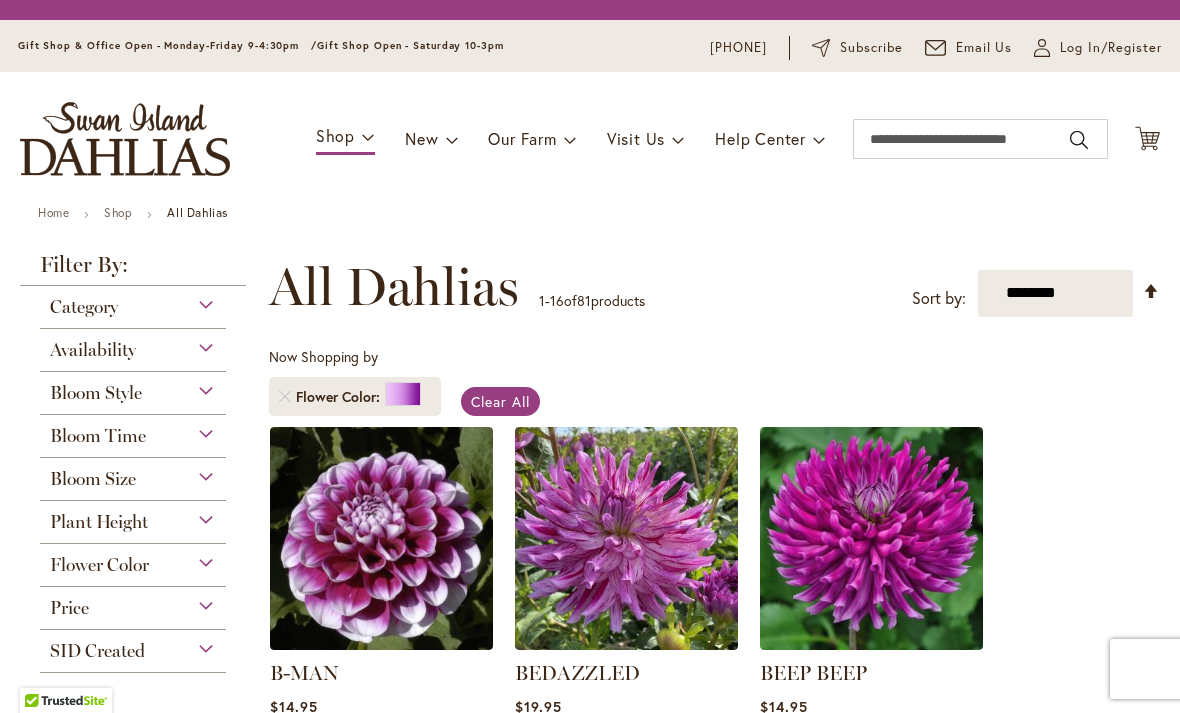scroll, scrollTop: 0, scrollLeft: 0, axis: both 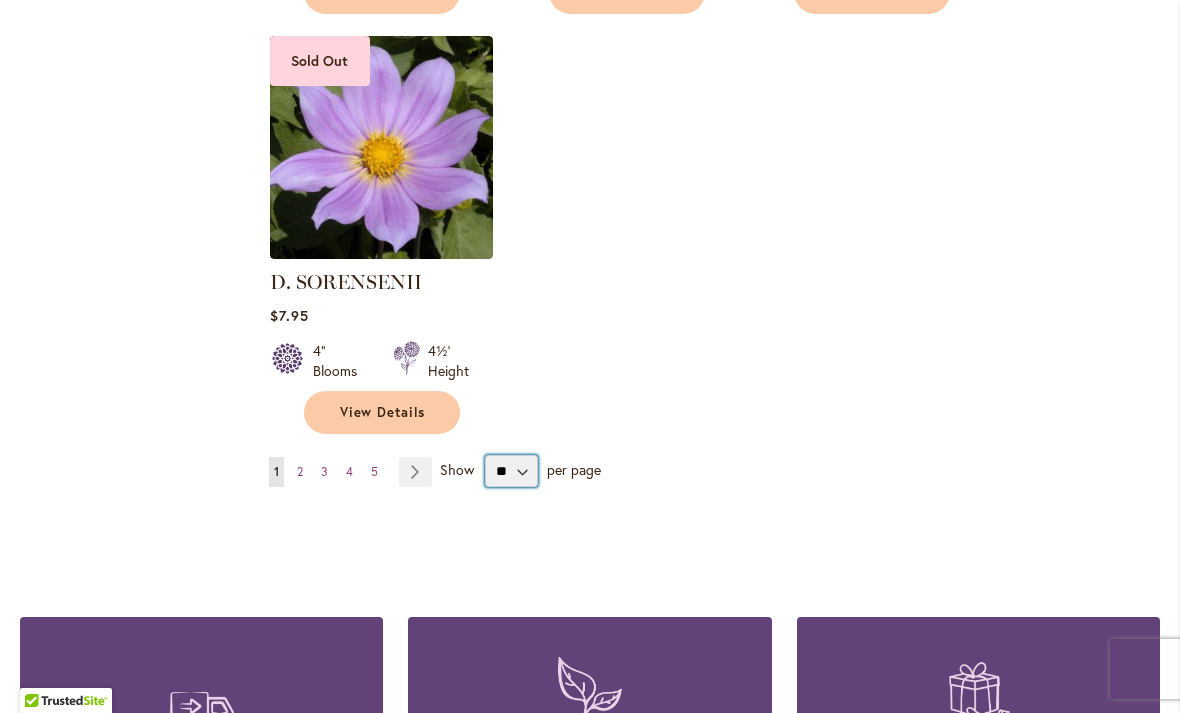 click on "**
**
**
**" at bounding box center (511, 471) 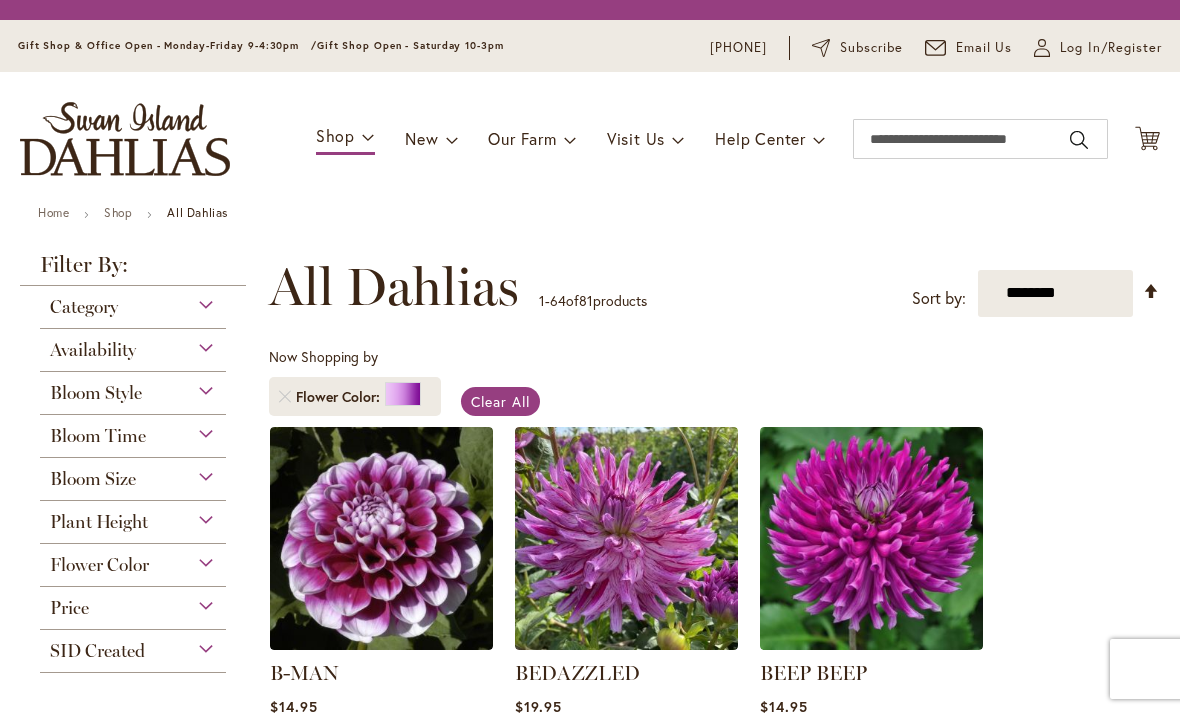 scroll, scrollTop: 0, scrollLeft: 0, axis: both 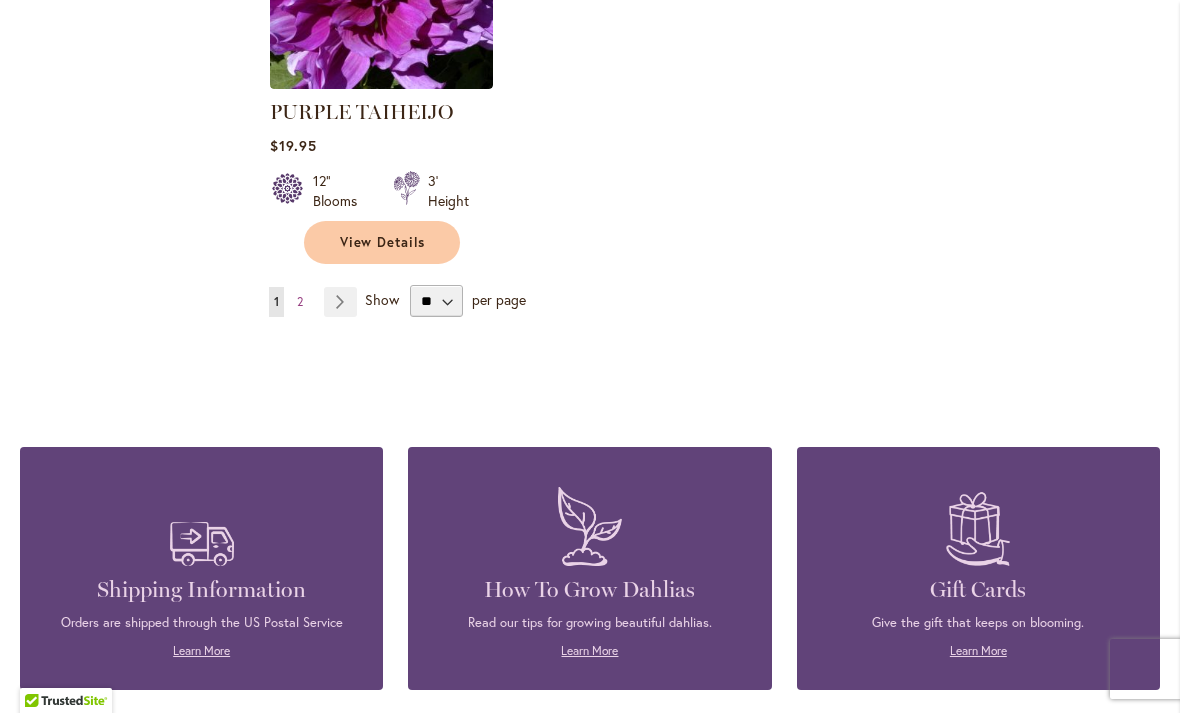 click on "Page
Next" at bounding box center [340, 302] 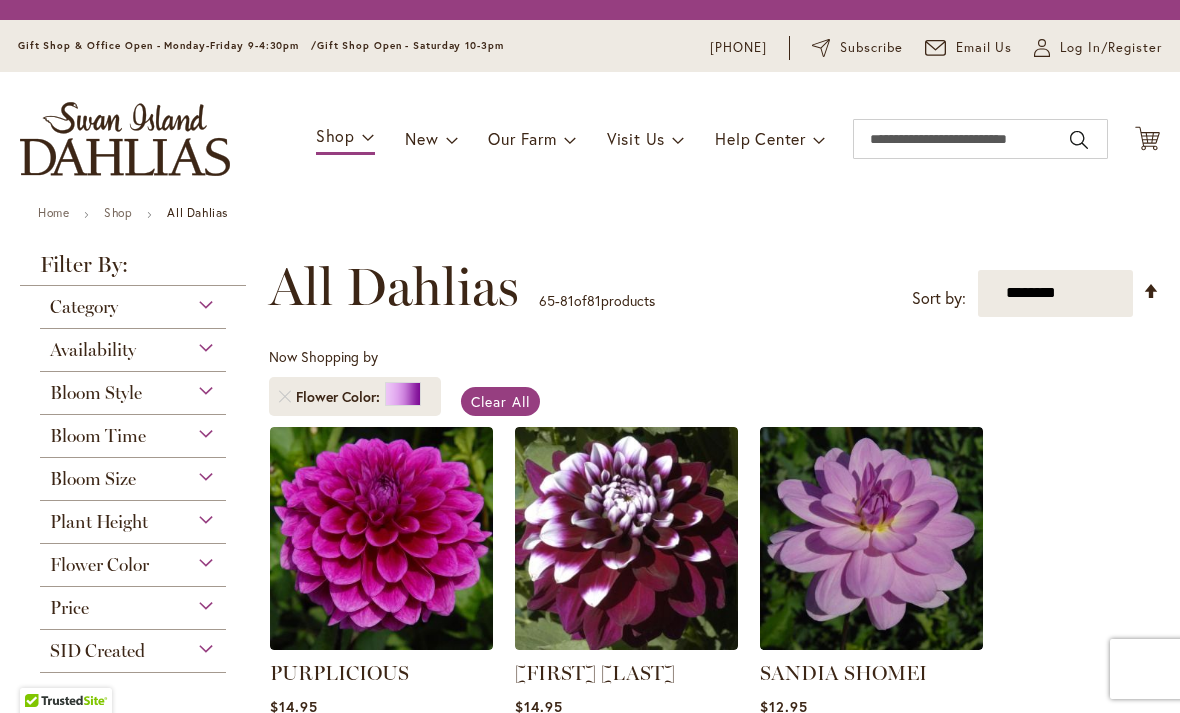 scroll, scrollTop: 0, scrollLeft: 0, axis: both 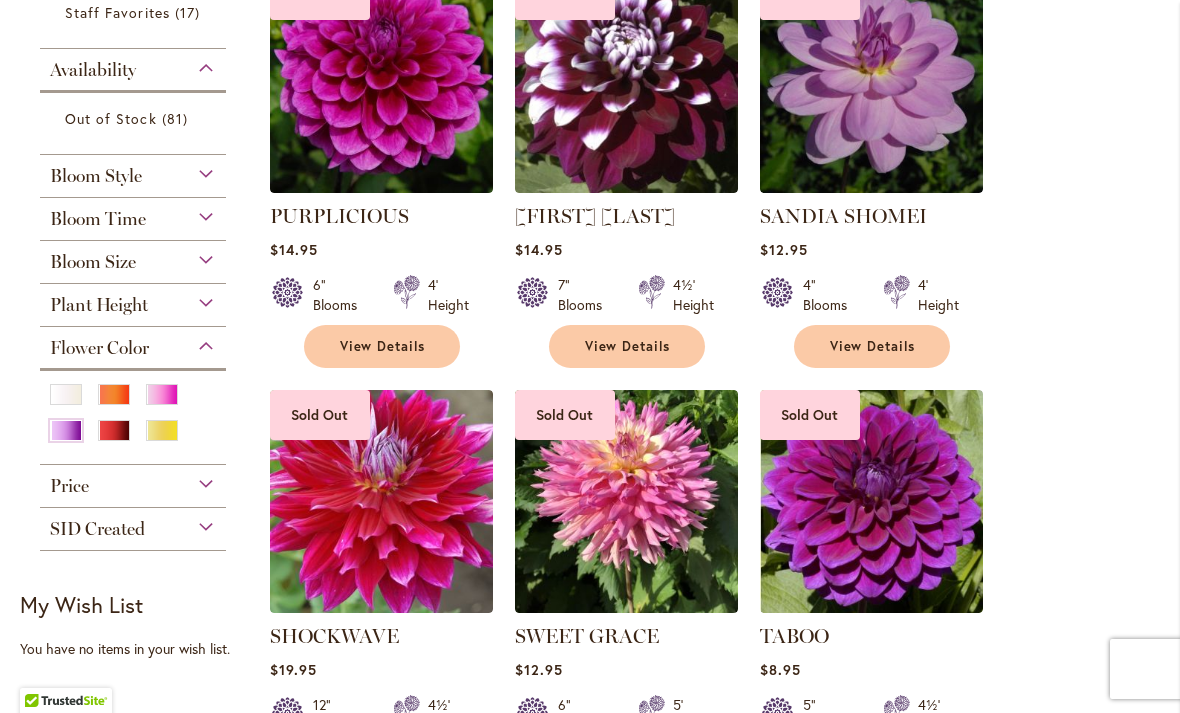click at bounding box center (133, 411) 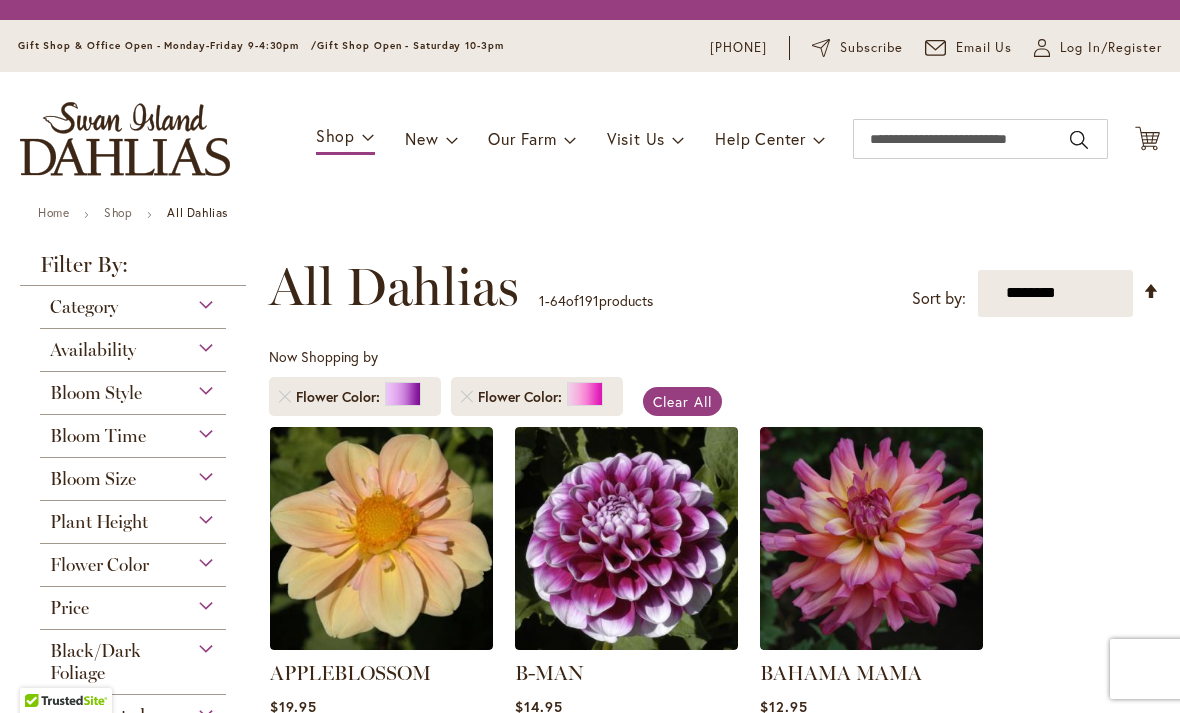 scroll, scrollTop: 0, scrollLeft: 0, axis: both 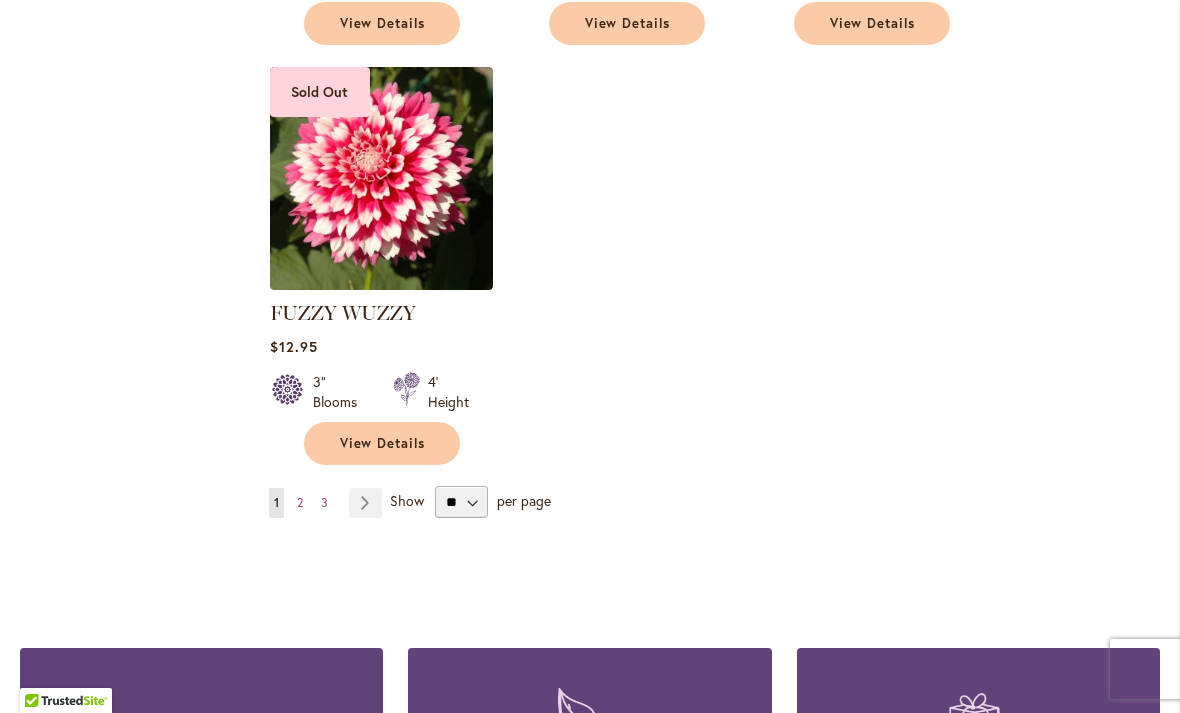 click on "Page
Next" at bounding box center (365, 503) 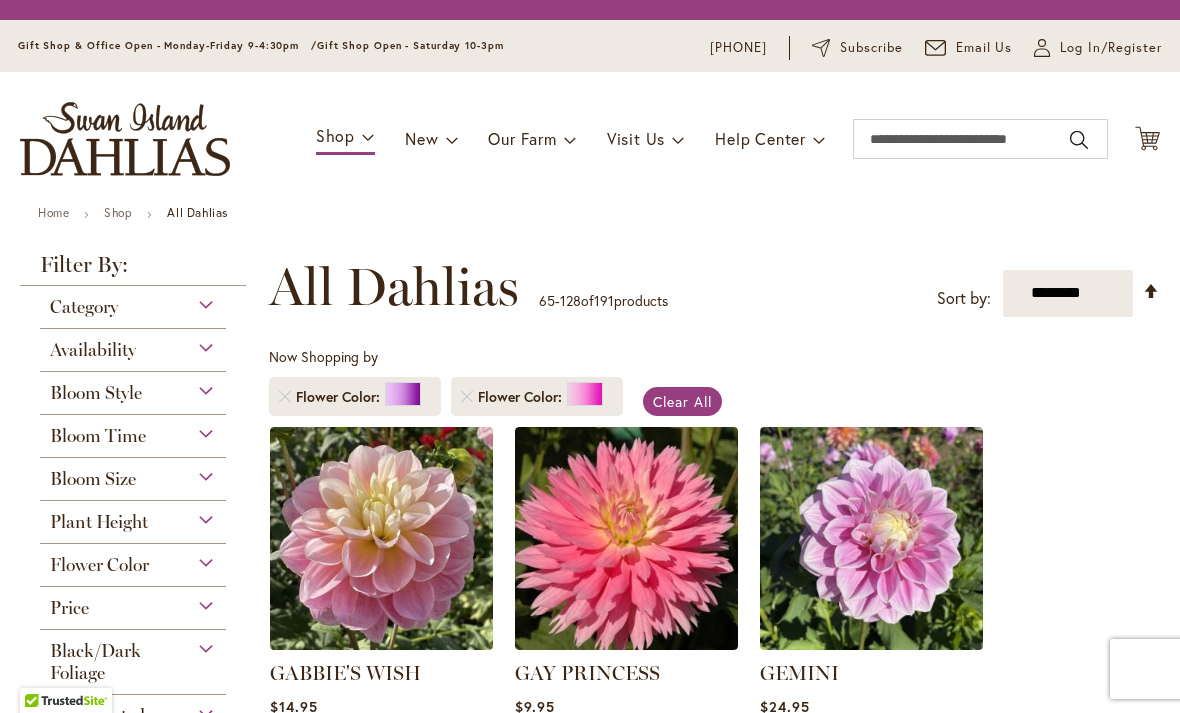 scroll, scrollTop: 0, scrollLeft: 0, axis: both 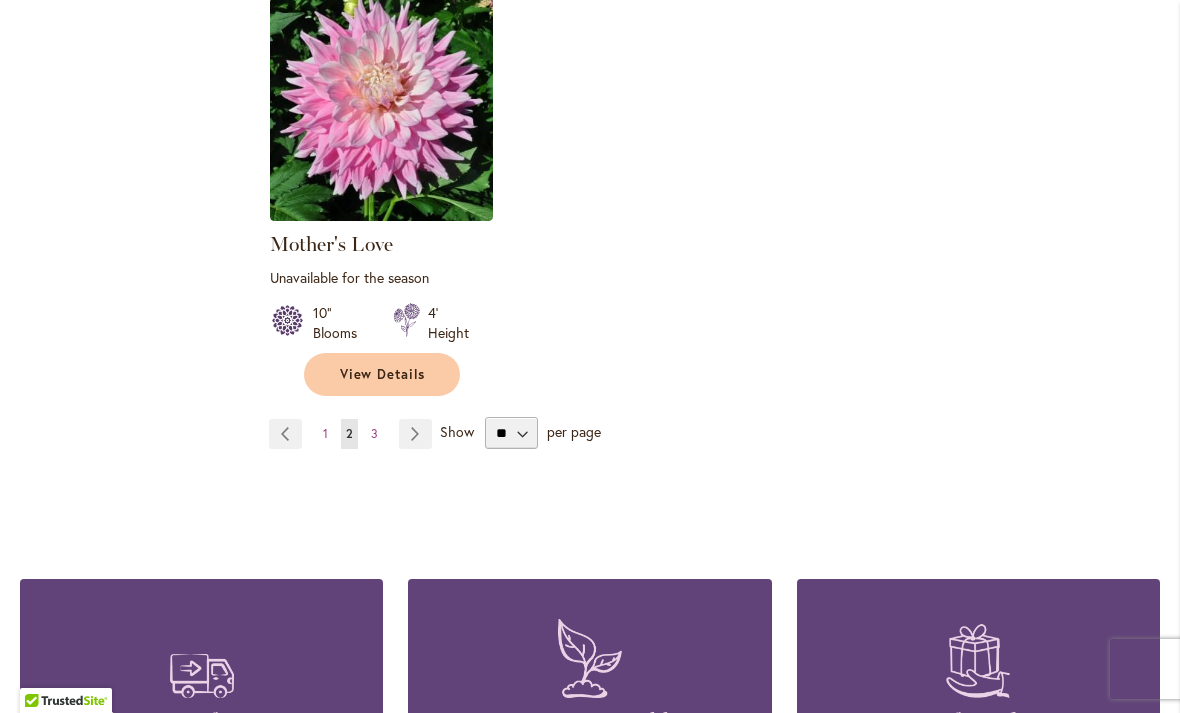 click on "Page
Next" at bounding box center (415, 434) 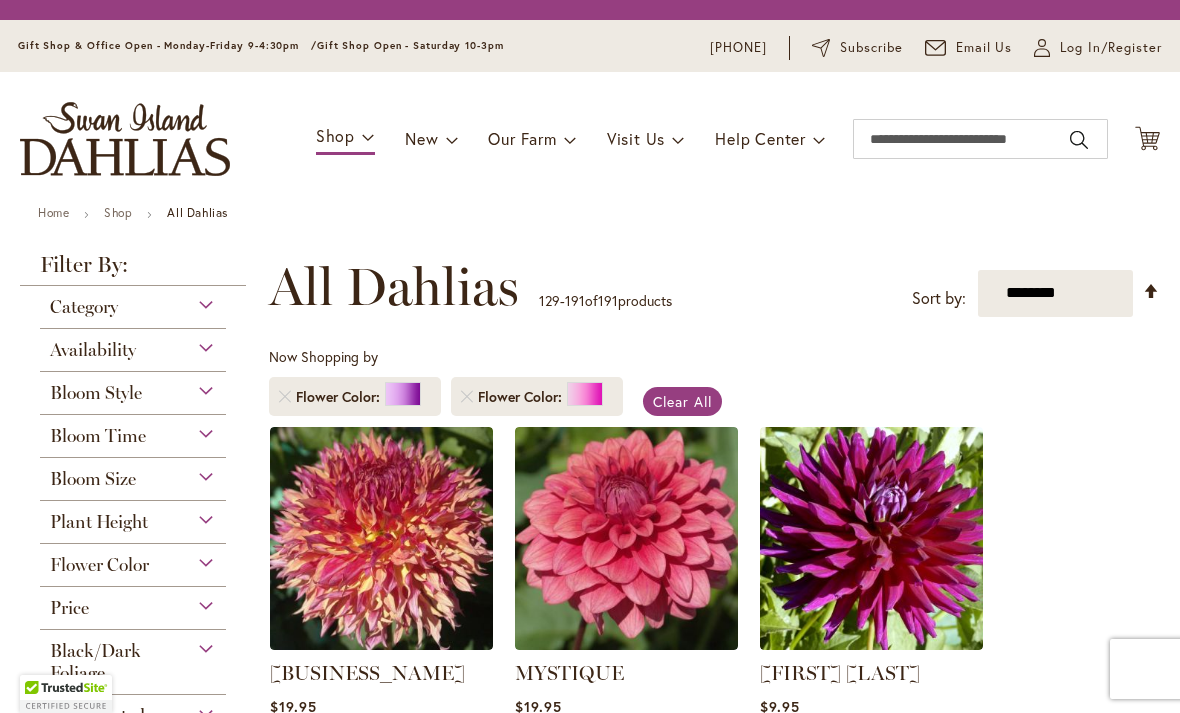 scroll, scrollTop: 0, scrollLeft: 0, axis: both 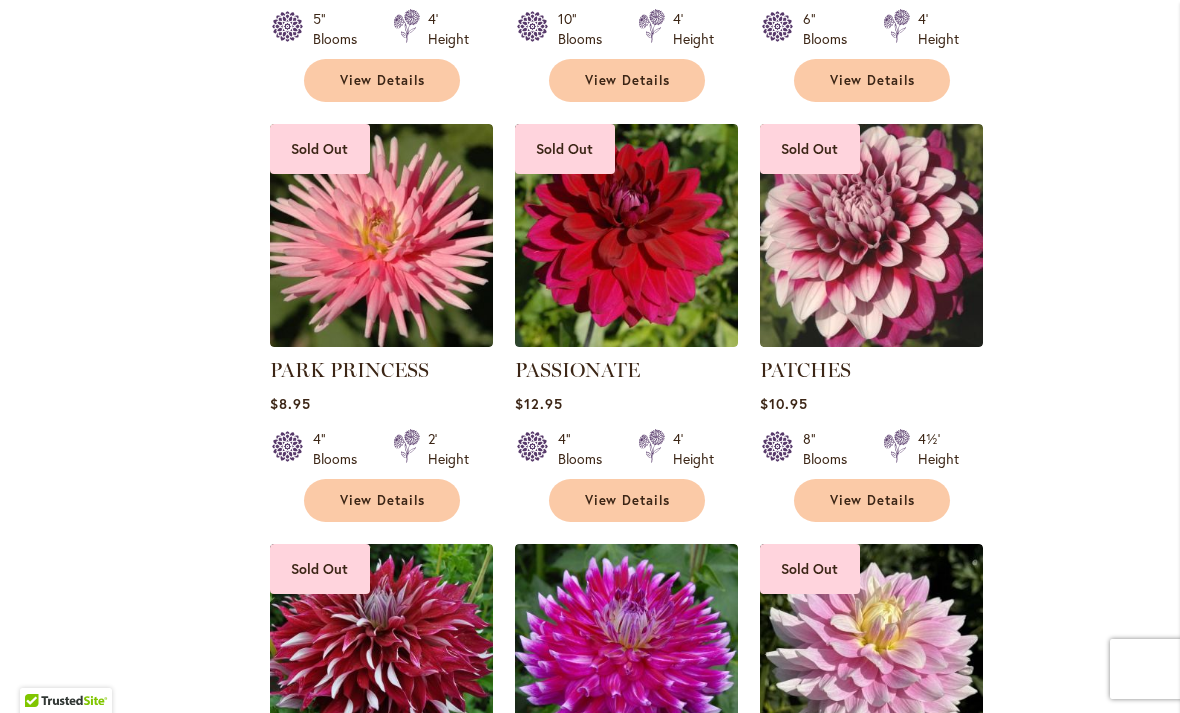 click at bounding box center [871, 235] 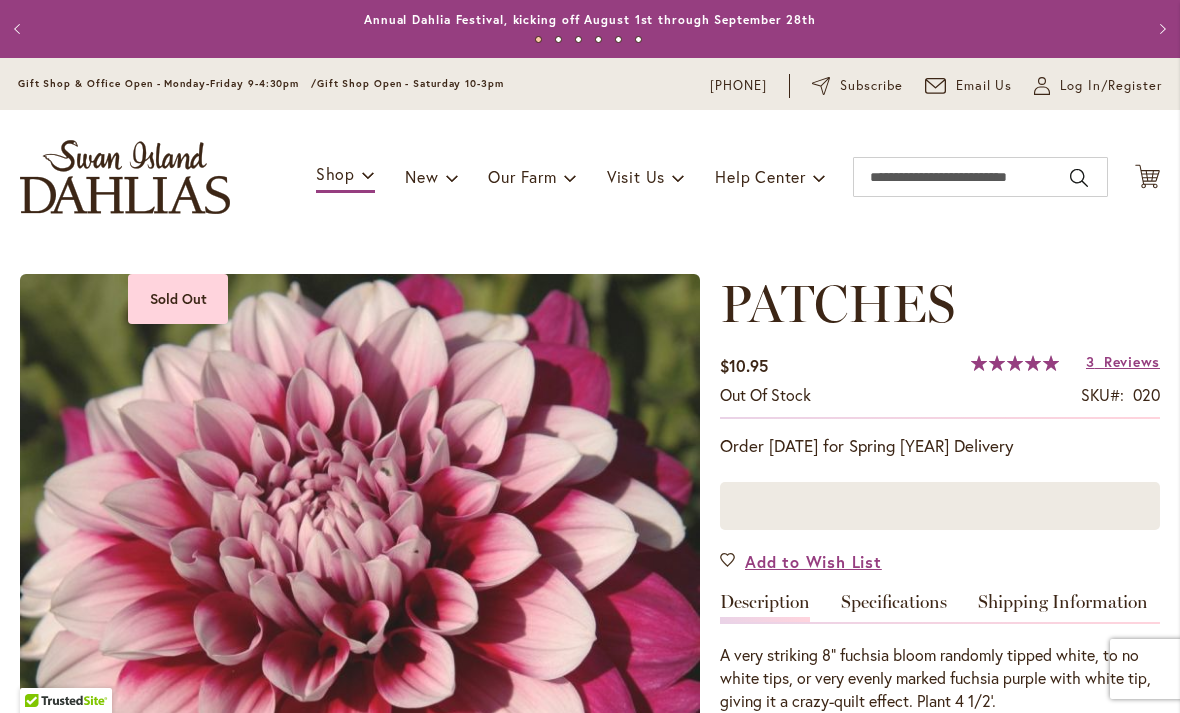 scroll, scrollTop: 0, scrollLeft: 0, axis: both 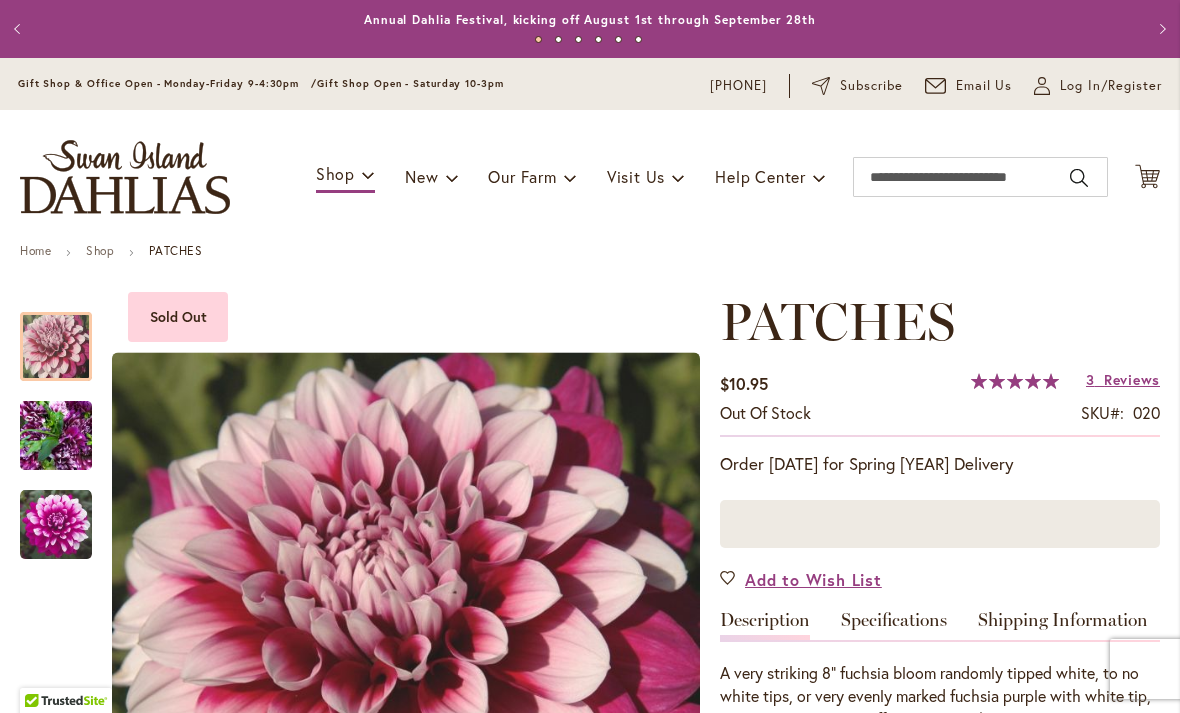 click at bounding box center [56, 525] 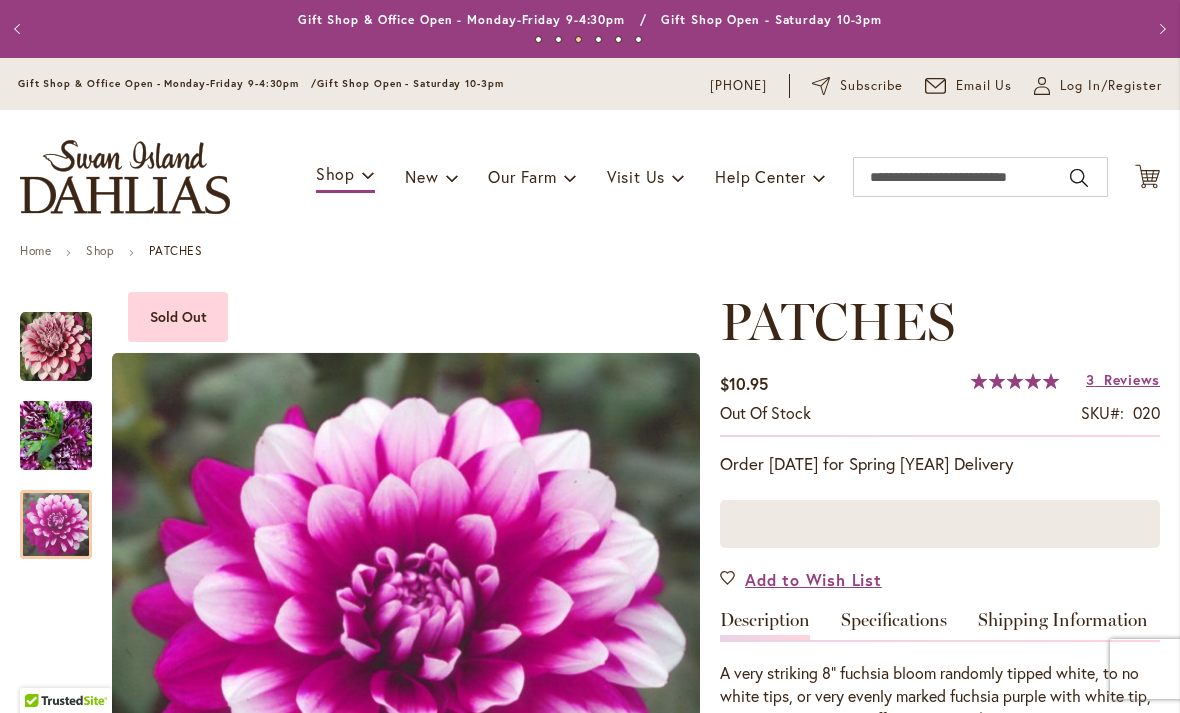 click at bounding box center (56, 436) 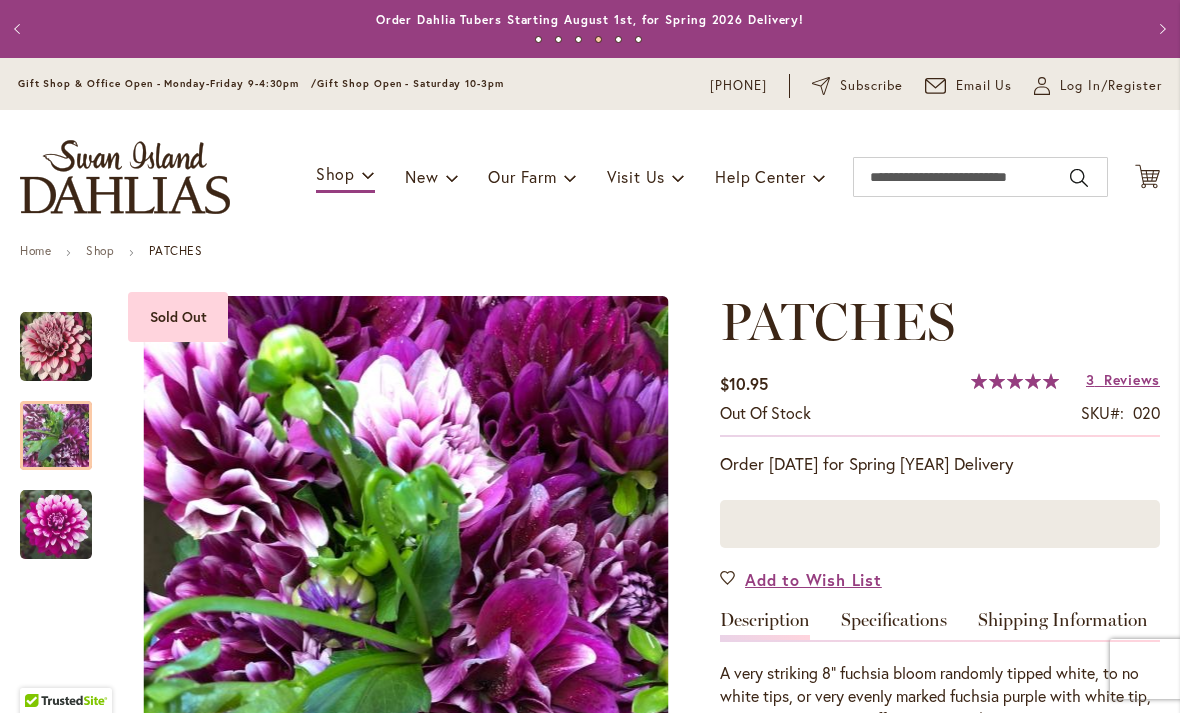 click on "Previous" at bounding box center (20, 29) 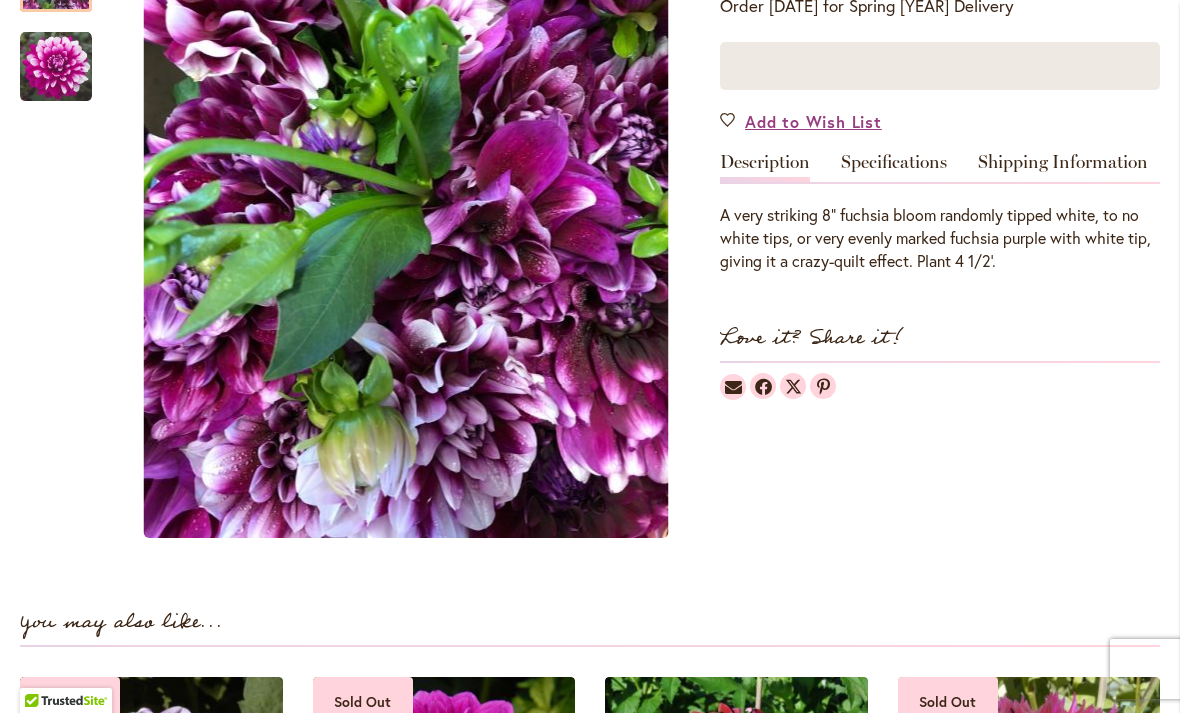 scroll, scrollTop: 459, scrollLeft: 0, axis: vertical 